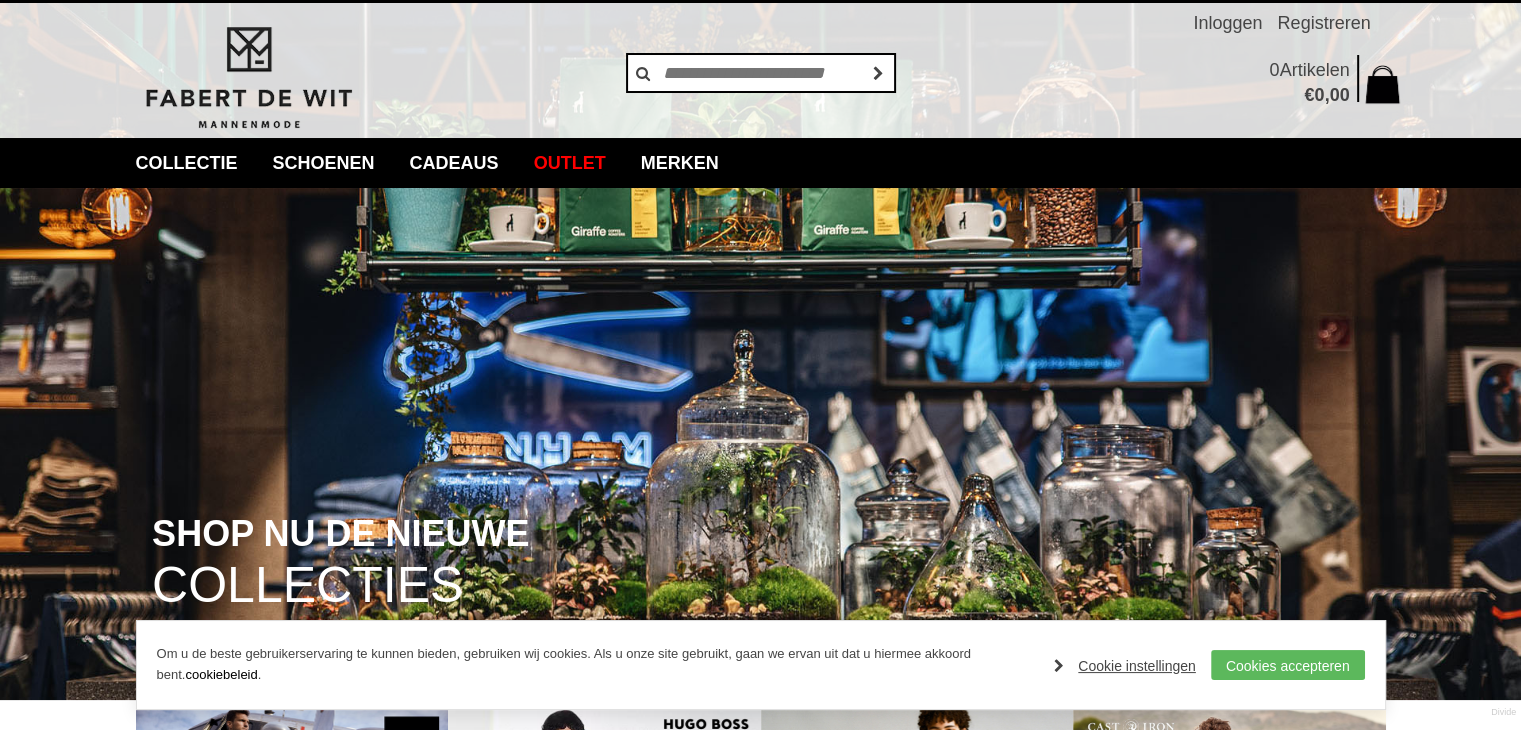 scroll, scrollTop: 28, scrollLeft: 0, axis: vertical 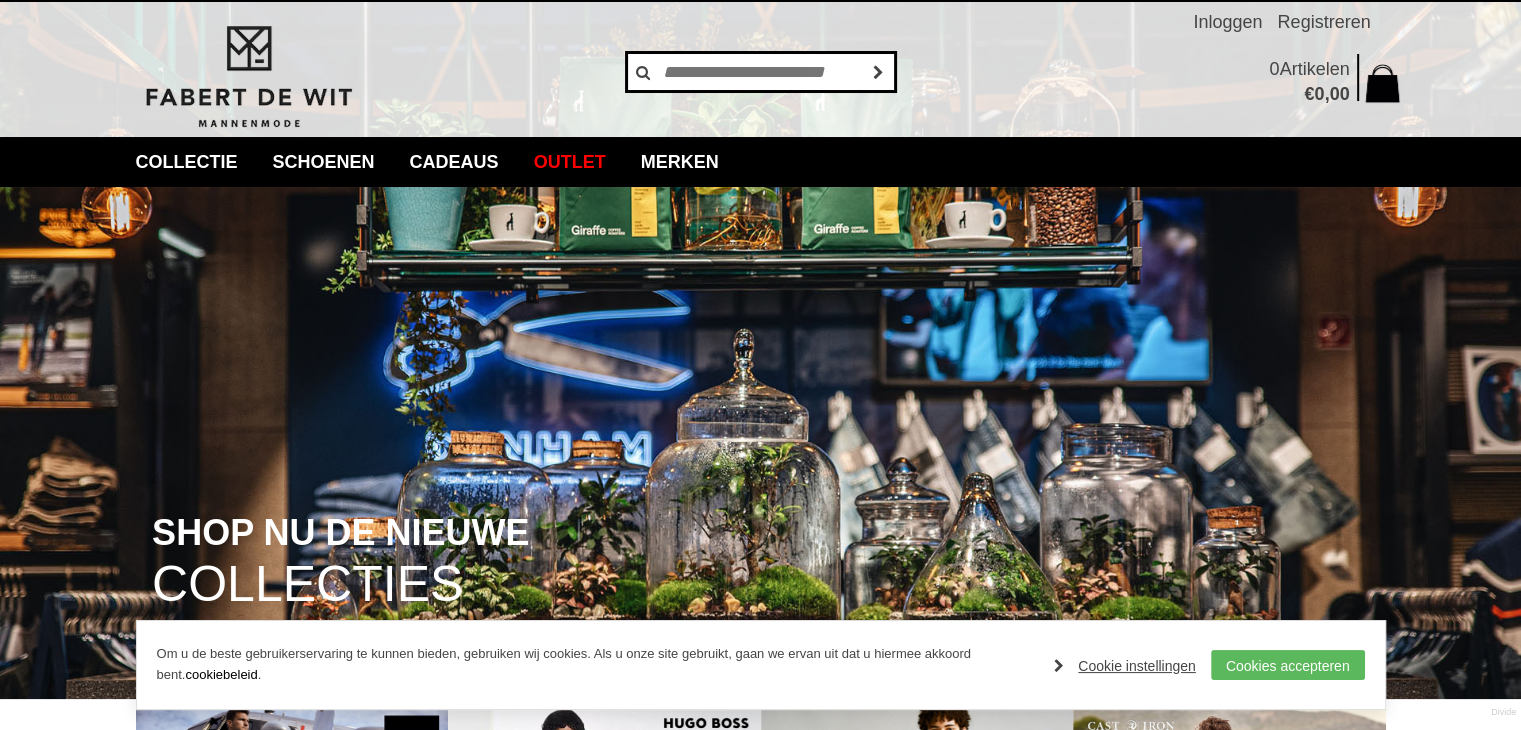click at bounding box center [761, 72] 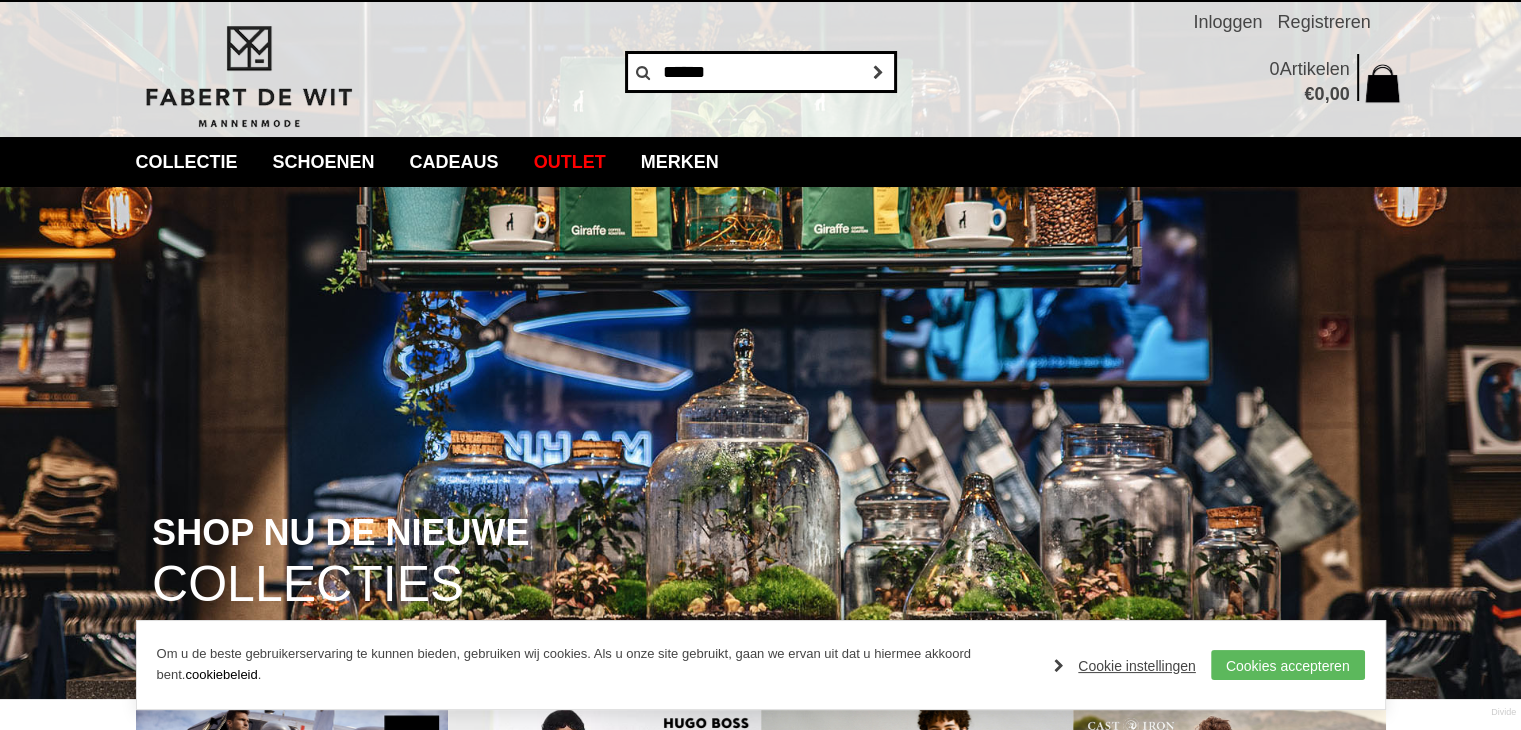 type on "*******" 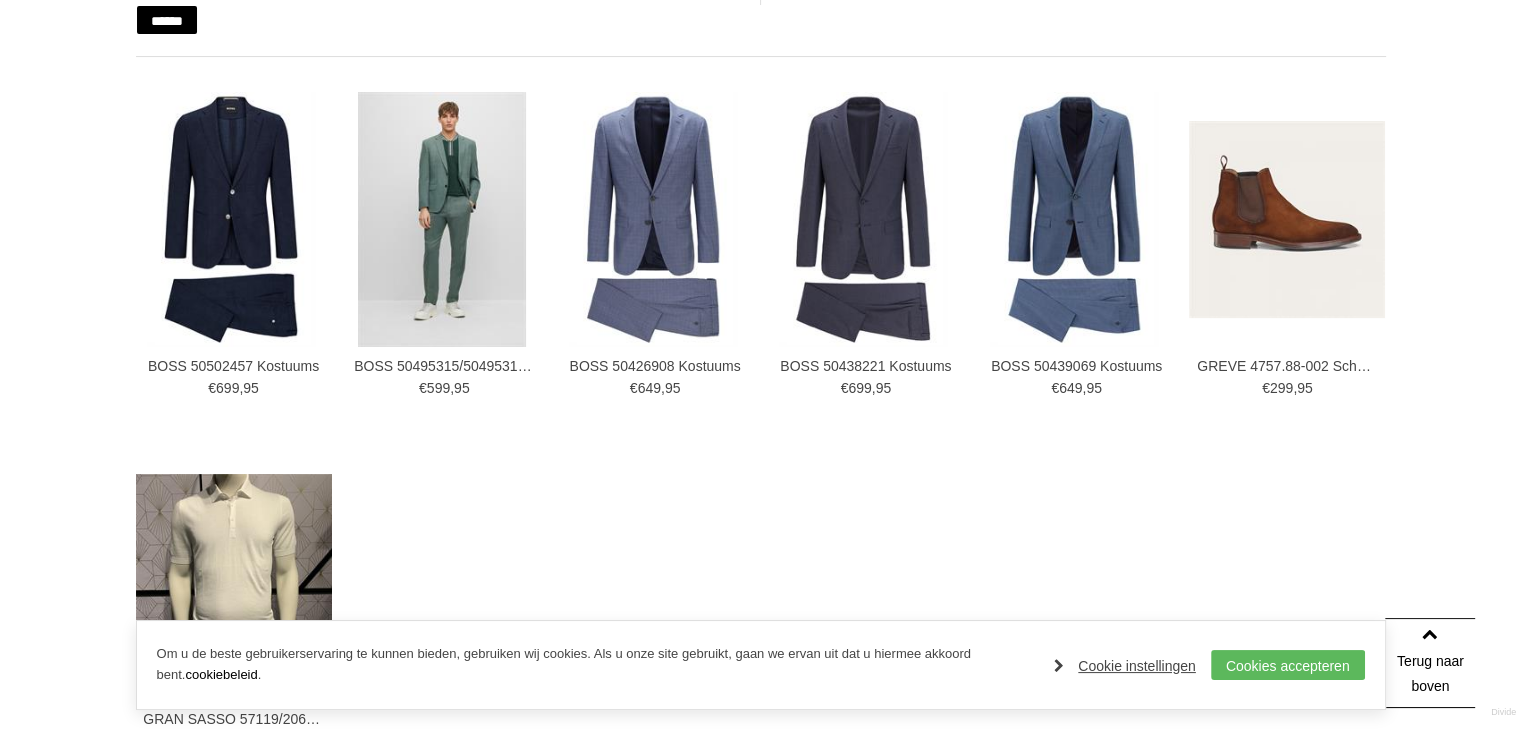 scroll, scrollTop: 404, scrollLeft: 0, axis: vertical 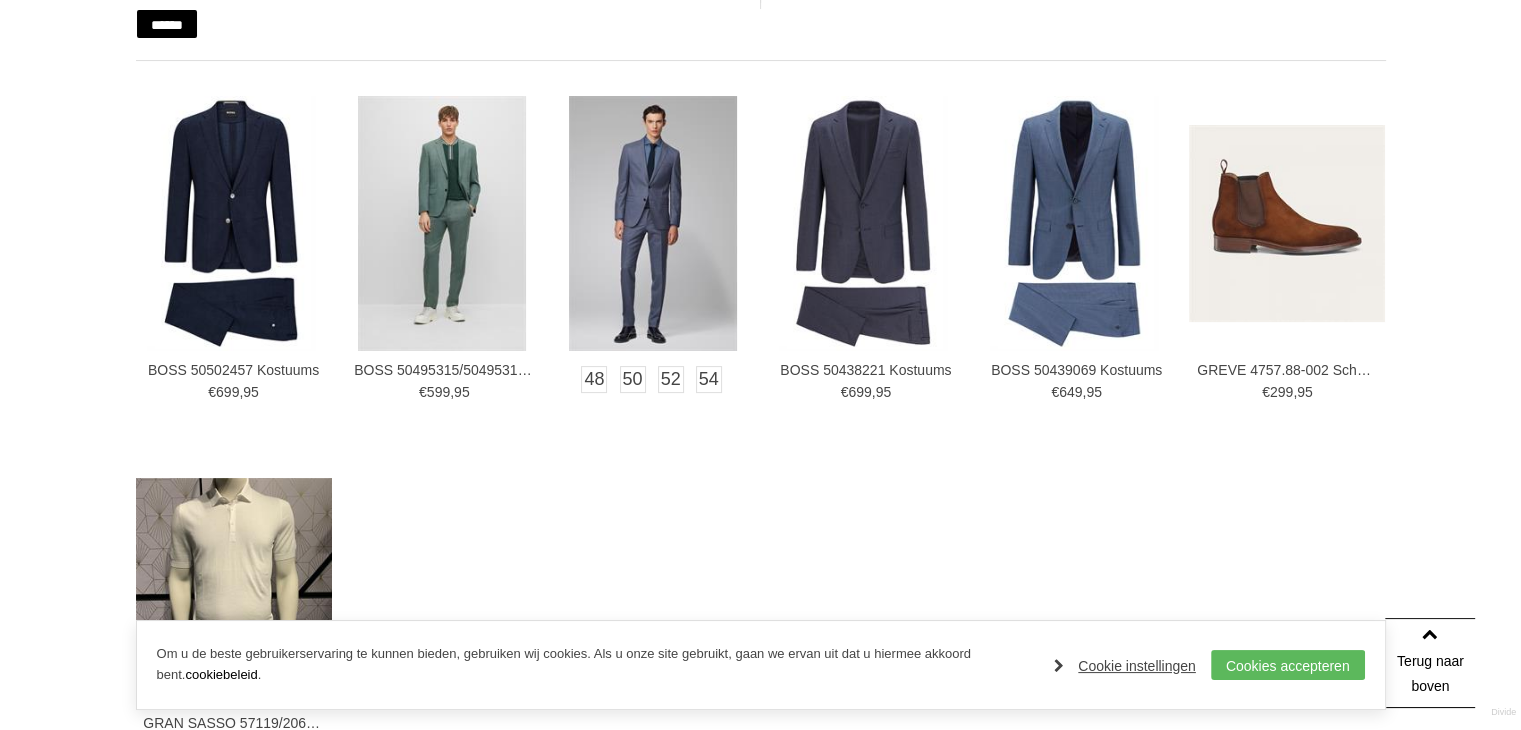 click at bounding box center [653, 223] 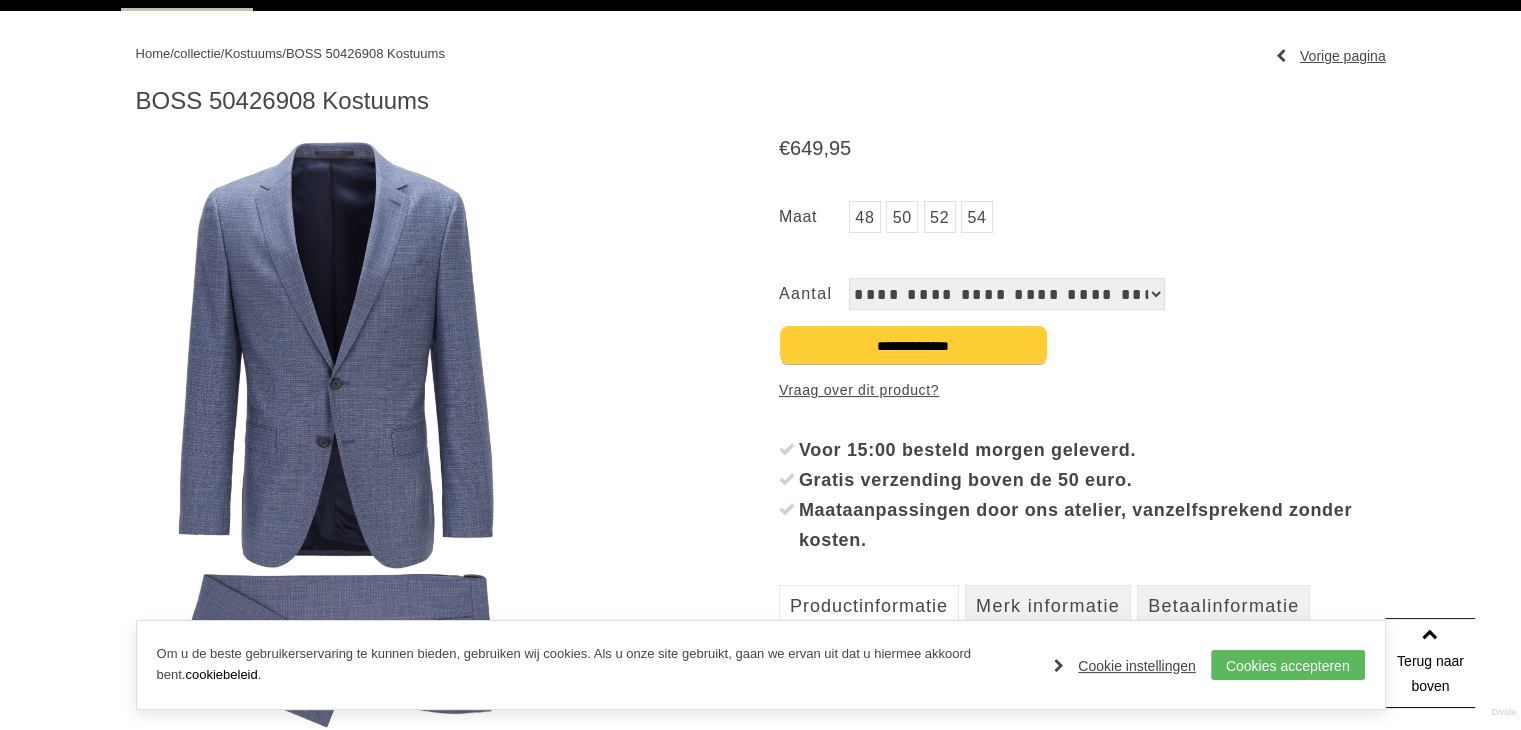 scroll, scrollTop: 207, scrollLeft: 0, axis: vertical 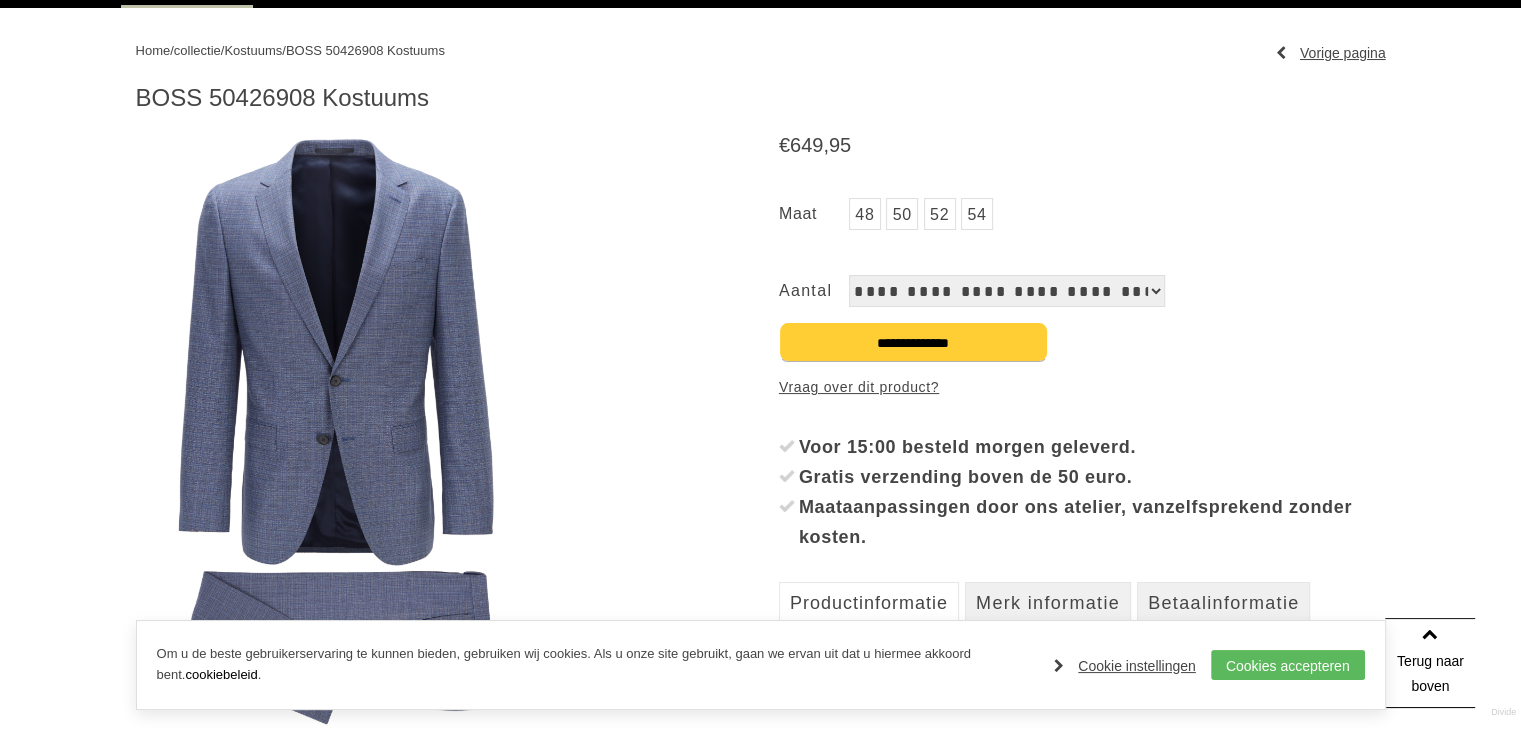 click at bounding box center (336, 431) 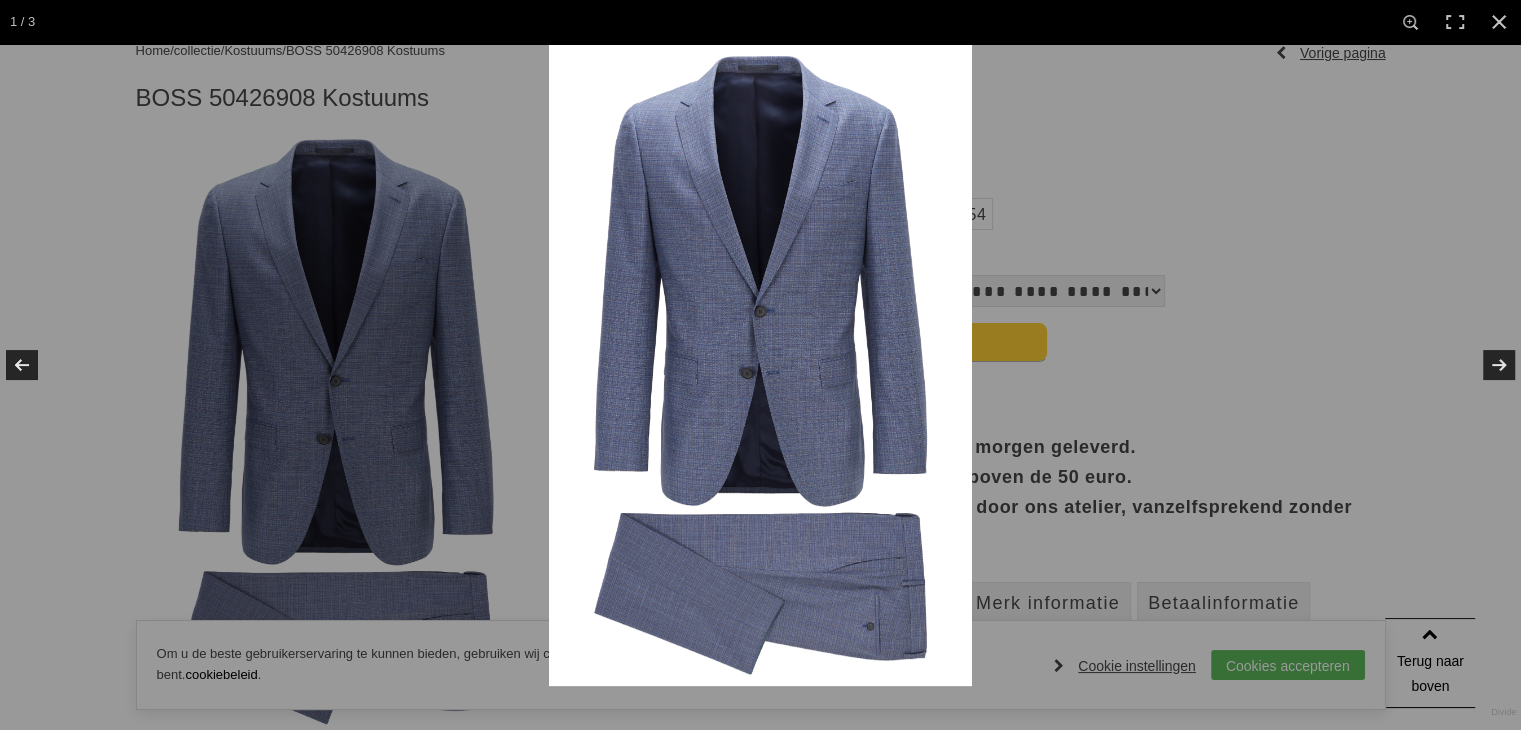click at bounding box center (760, 365) 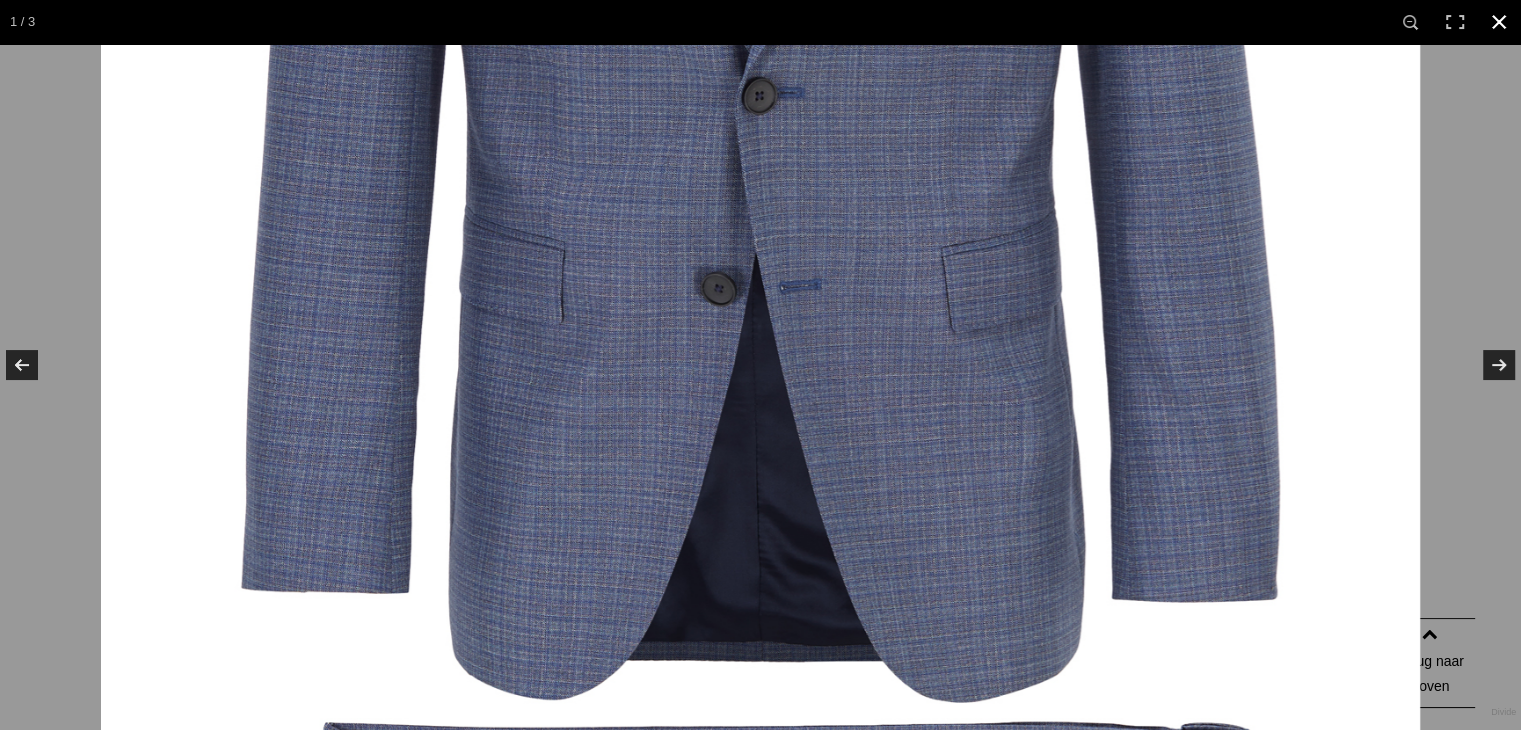 click at bounding box center [1499, 22] 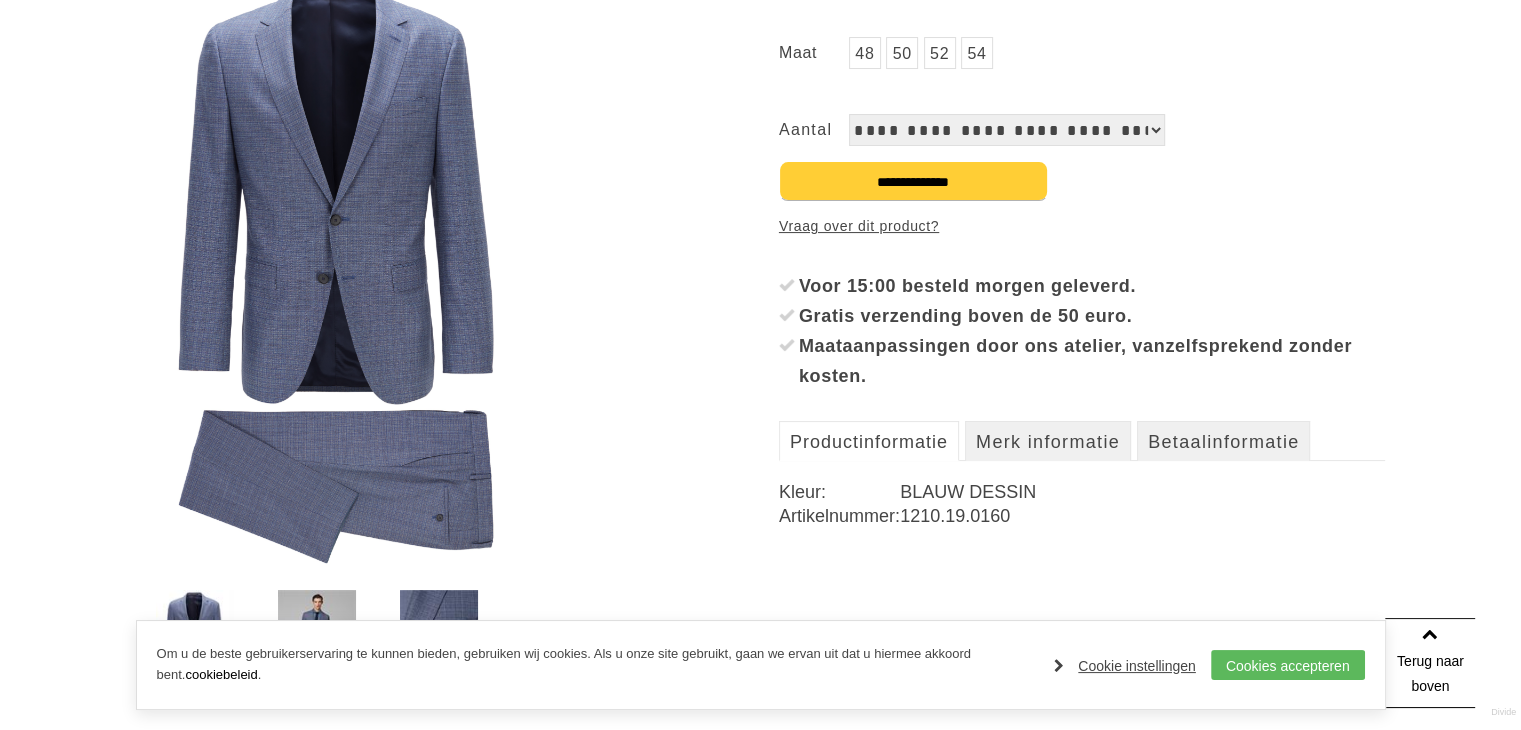 scroll, scrollTop: 370, scrollLeft: 0, axis: vertical 